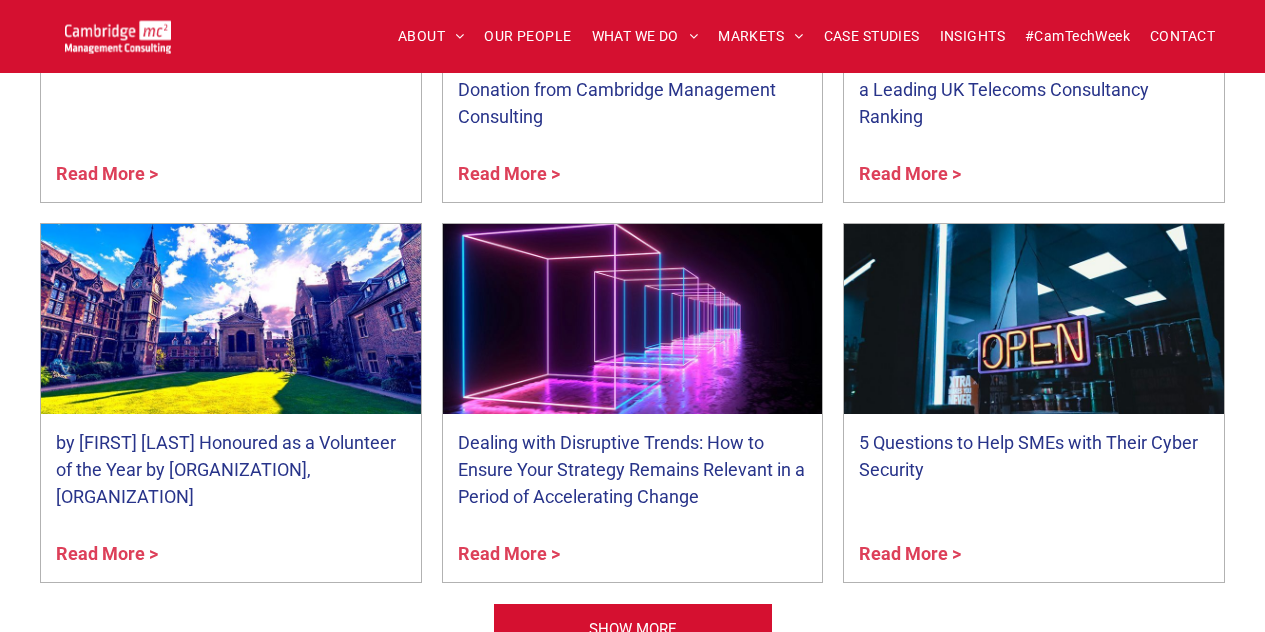 scroll, scrollTop: 2096, scrollLeft: 0, axis: vertical 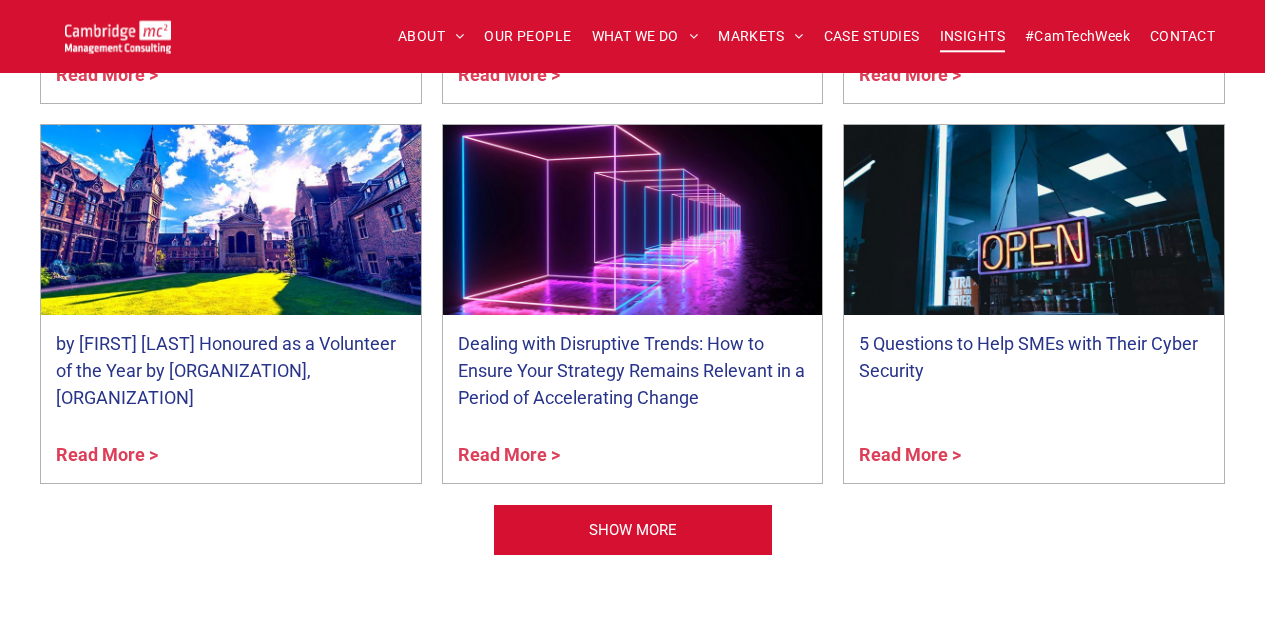 click on "INSIGHTS" at bounding box center [972, 36] 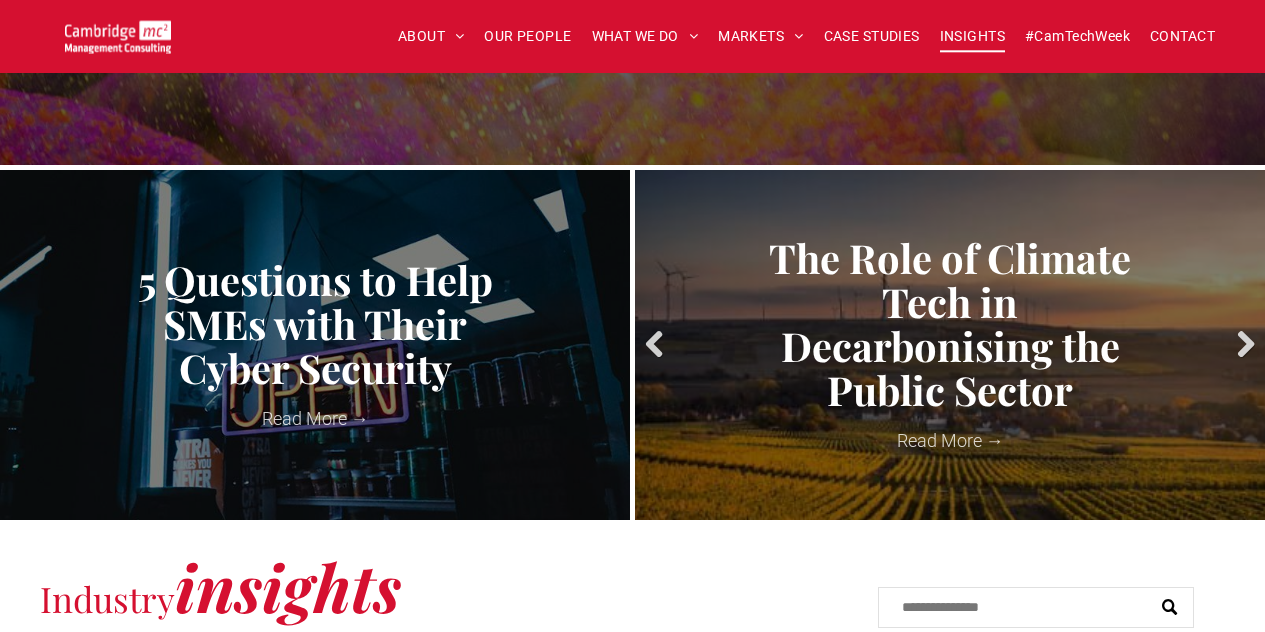 scroll, scrollTop: 619, scrollLeft: 0, axis: vertical 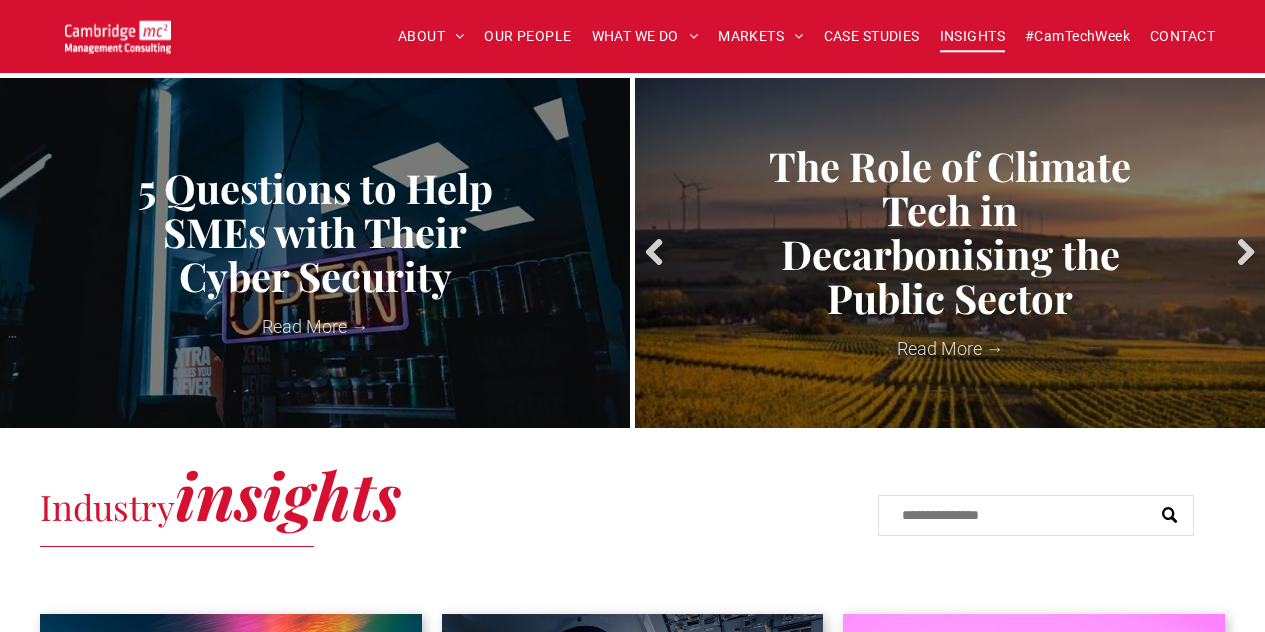 click on "Next" at bounding box center [1240, 253] 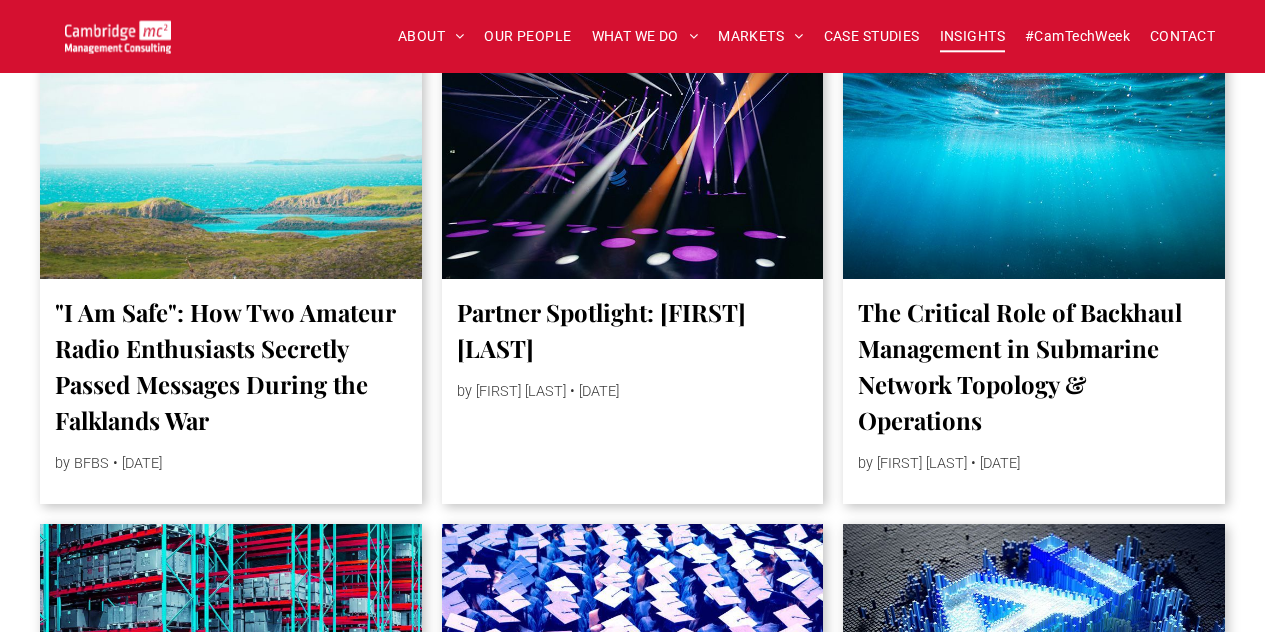 scroll, scrollTop: 2584, scrollLeft: 0, axis: vertical 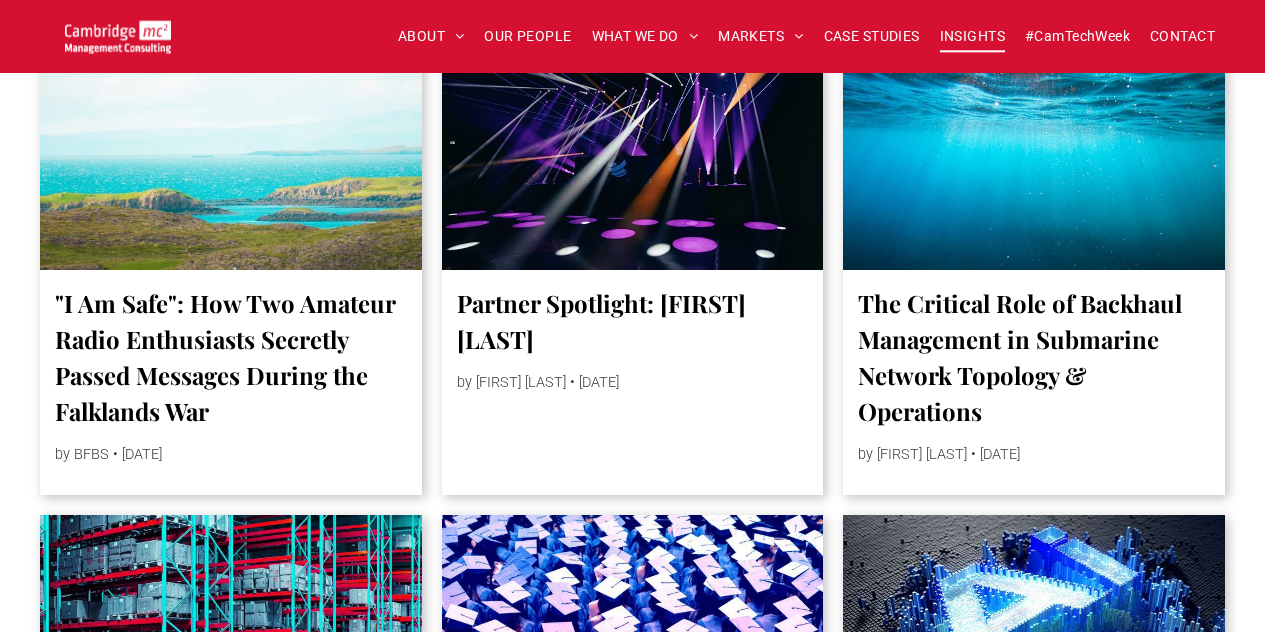 click on "Partner Spotlight: Simon Crimp" at bounding box center (633, 321) 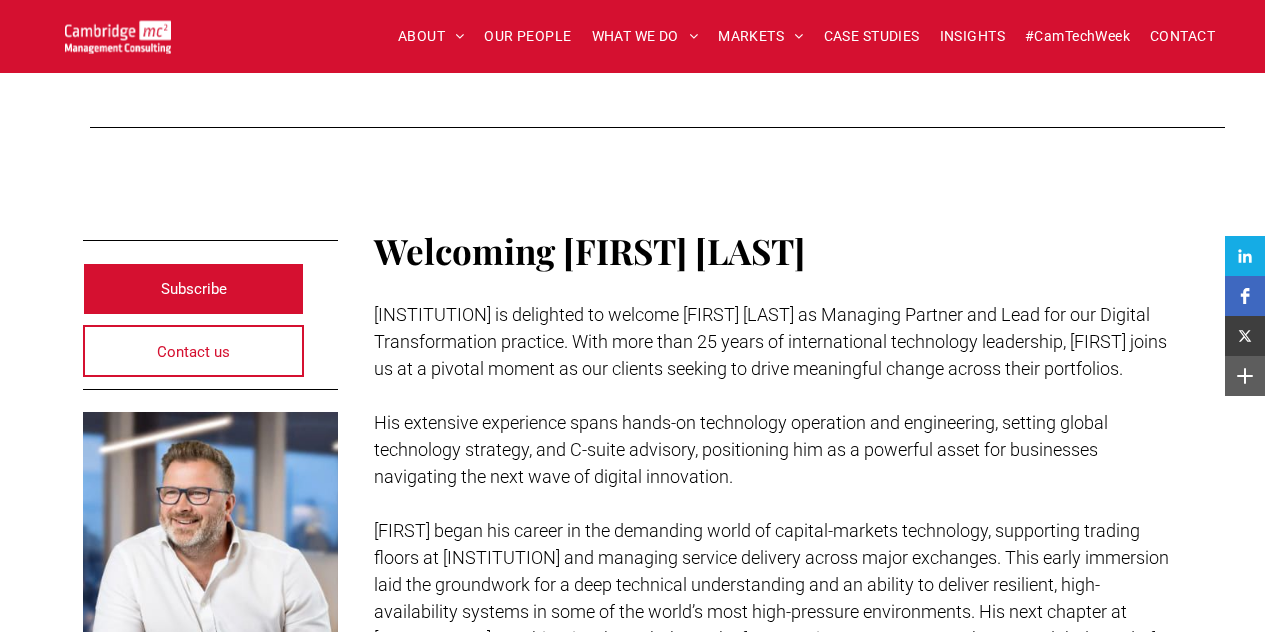 scroll, scrollTop: 688, scrollLeft: 0, axis: vertical 